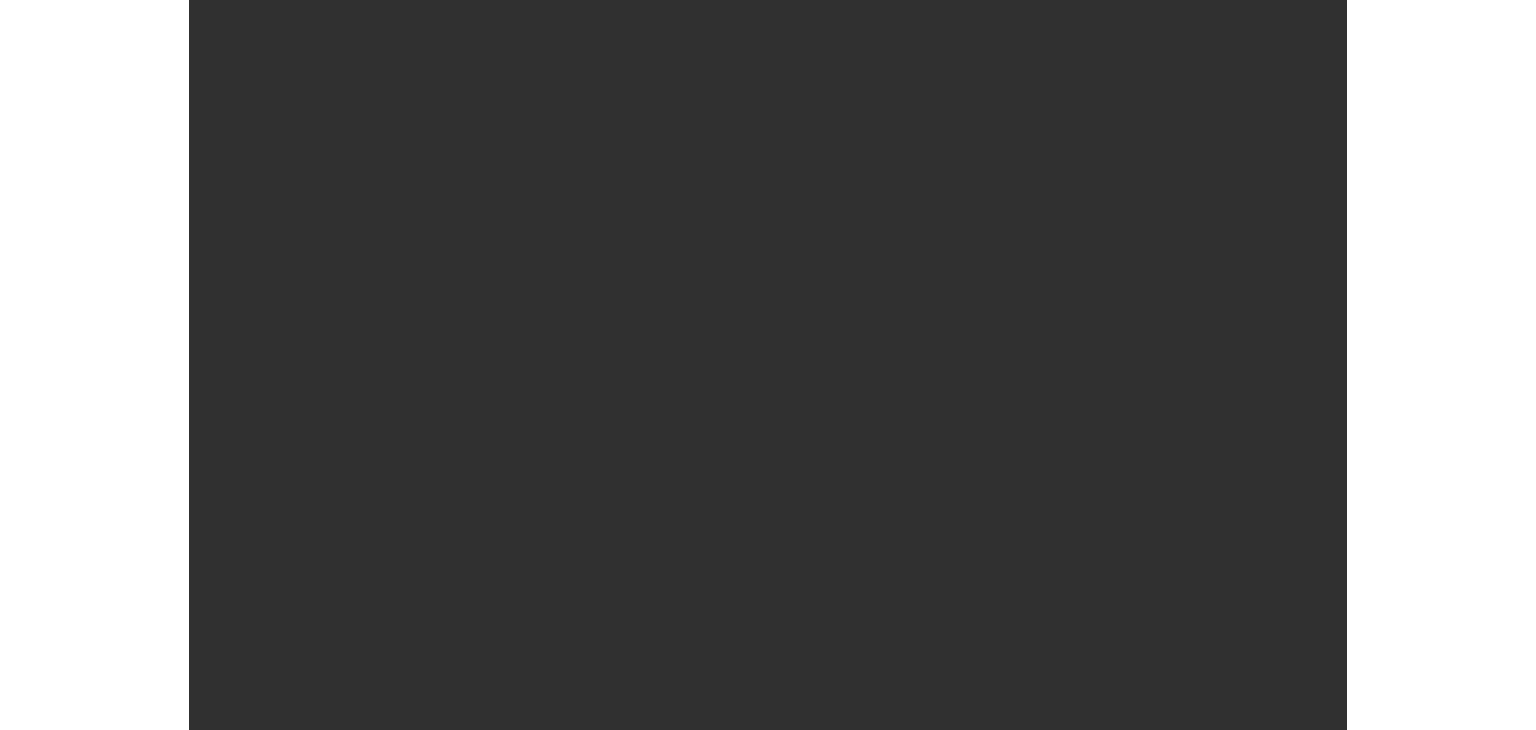 scroll, scrollTop: 0, scrollLeft: 0, axis: both 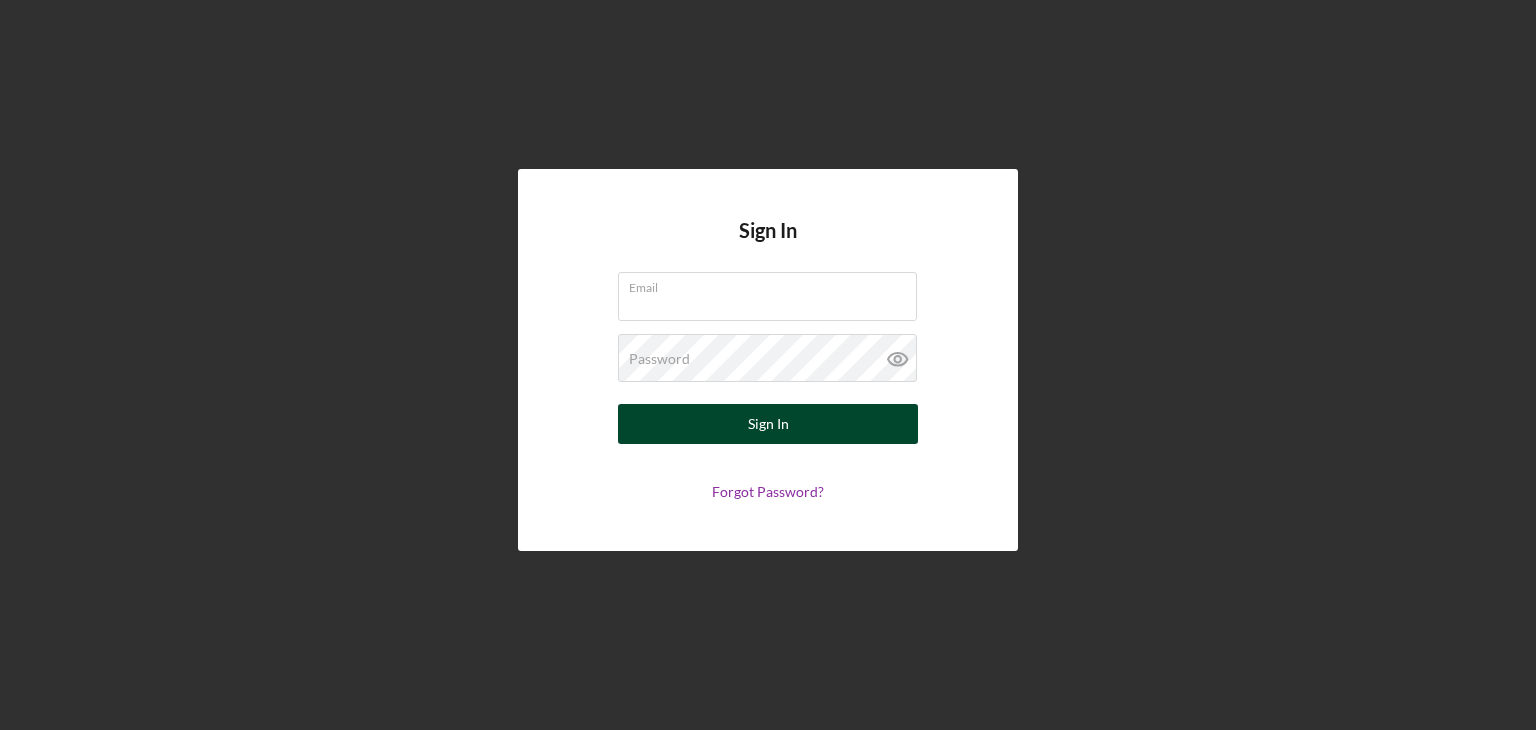 type on "[EMAIL]" 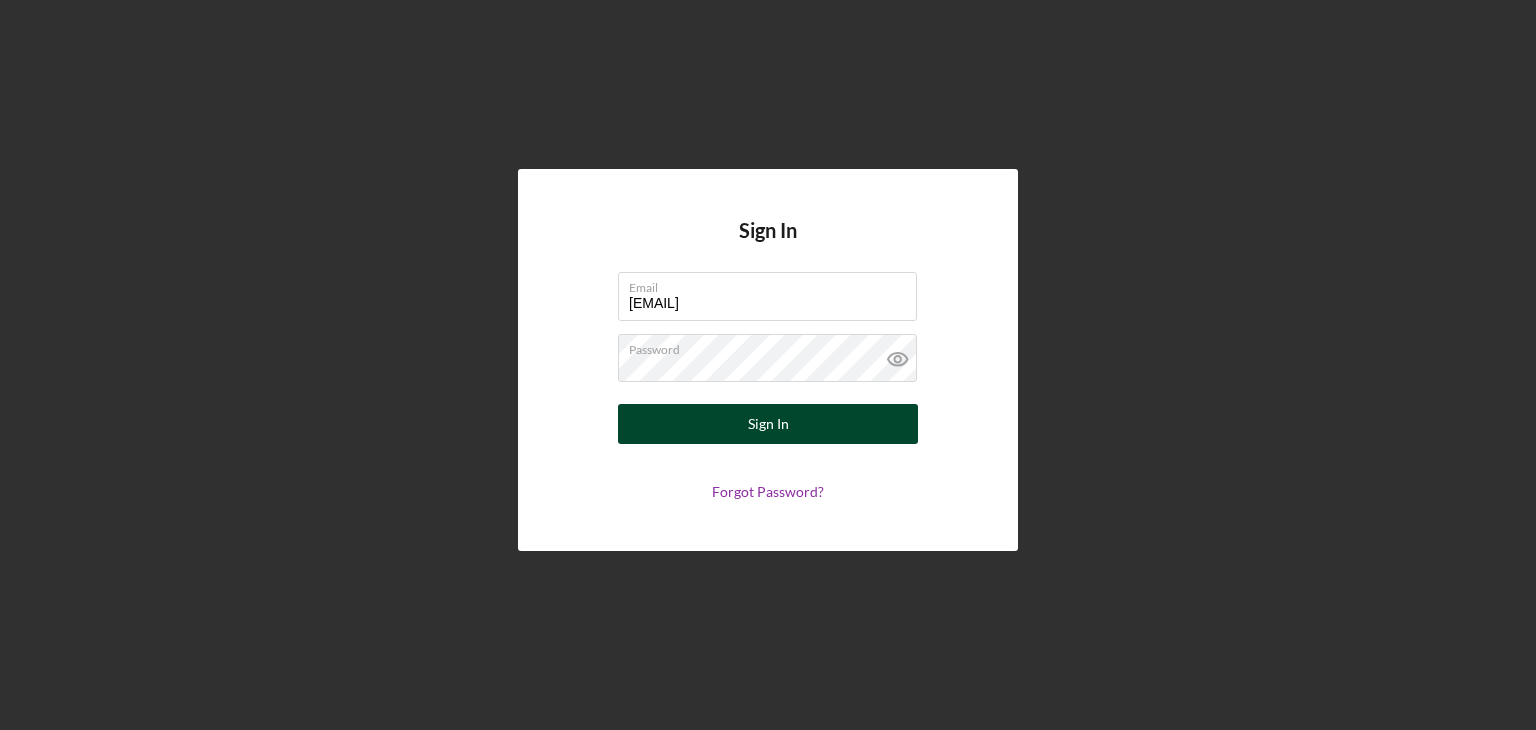 drag, startPoint x: 689, startPoint y: 406, endPoint x: 677, endPoint y: 402, distance: 12.649111 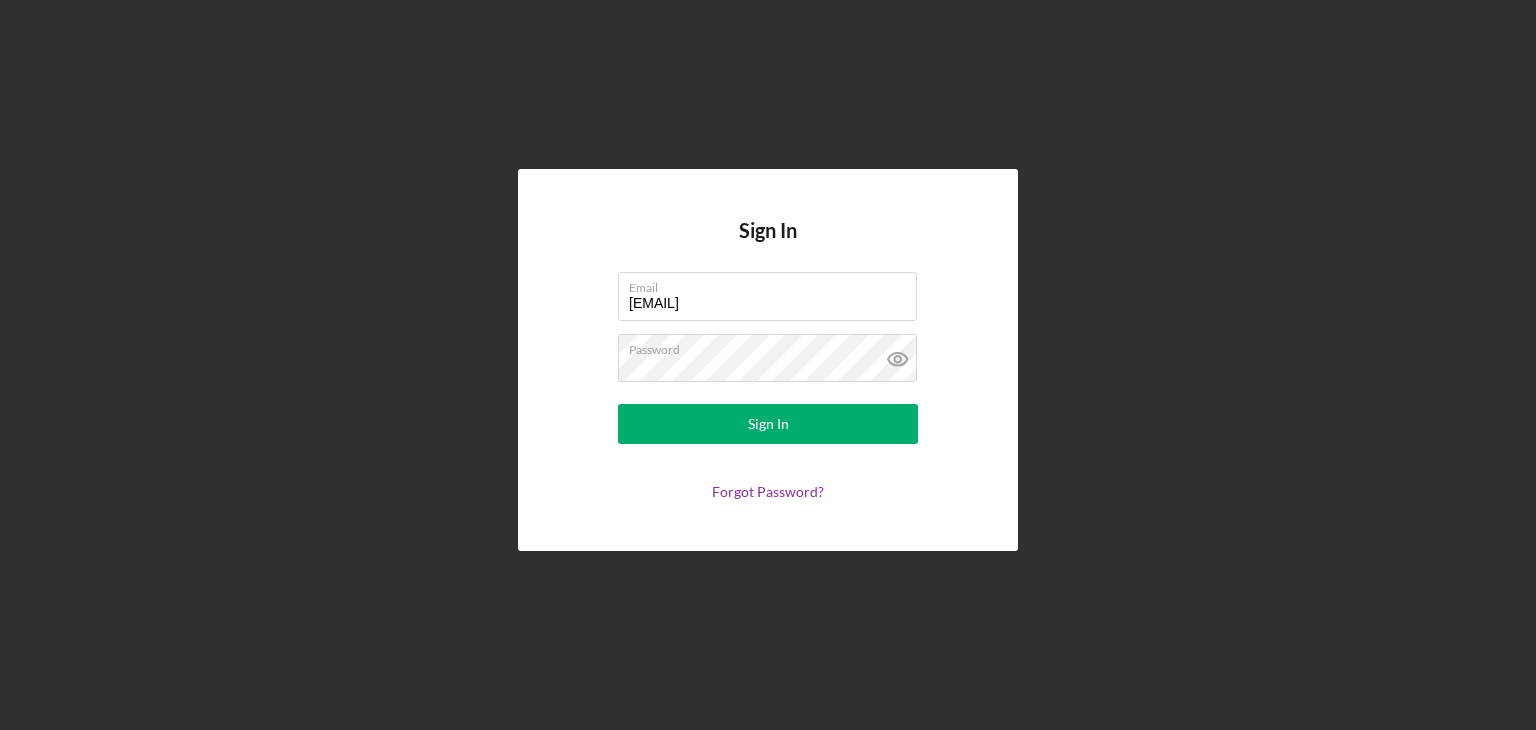 click on "Sign In" at bounding box center (768, 424) 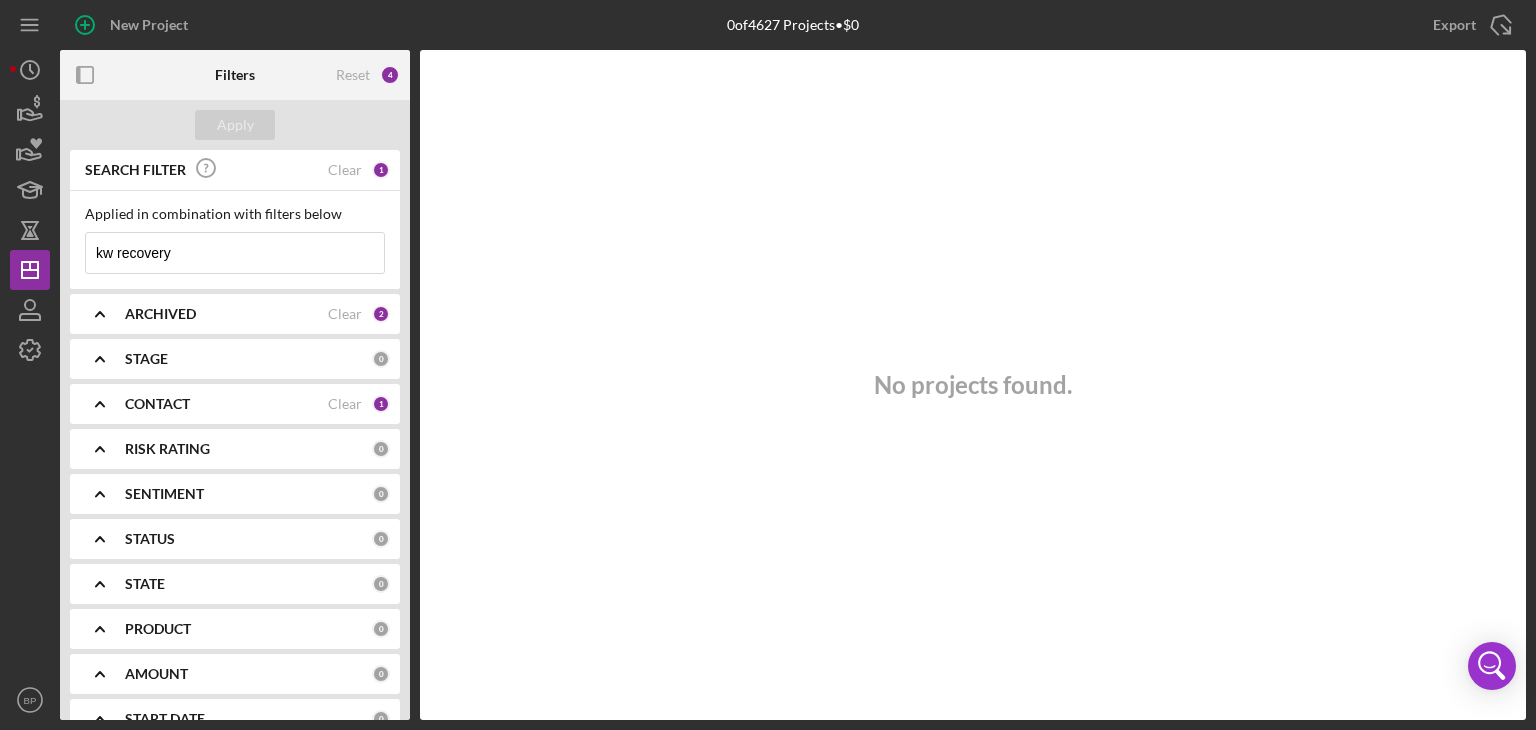 drag, startPoint x: 188, startPoint y: 245, endPoint x: 0, endPoint y: 239, distance: 188.09572 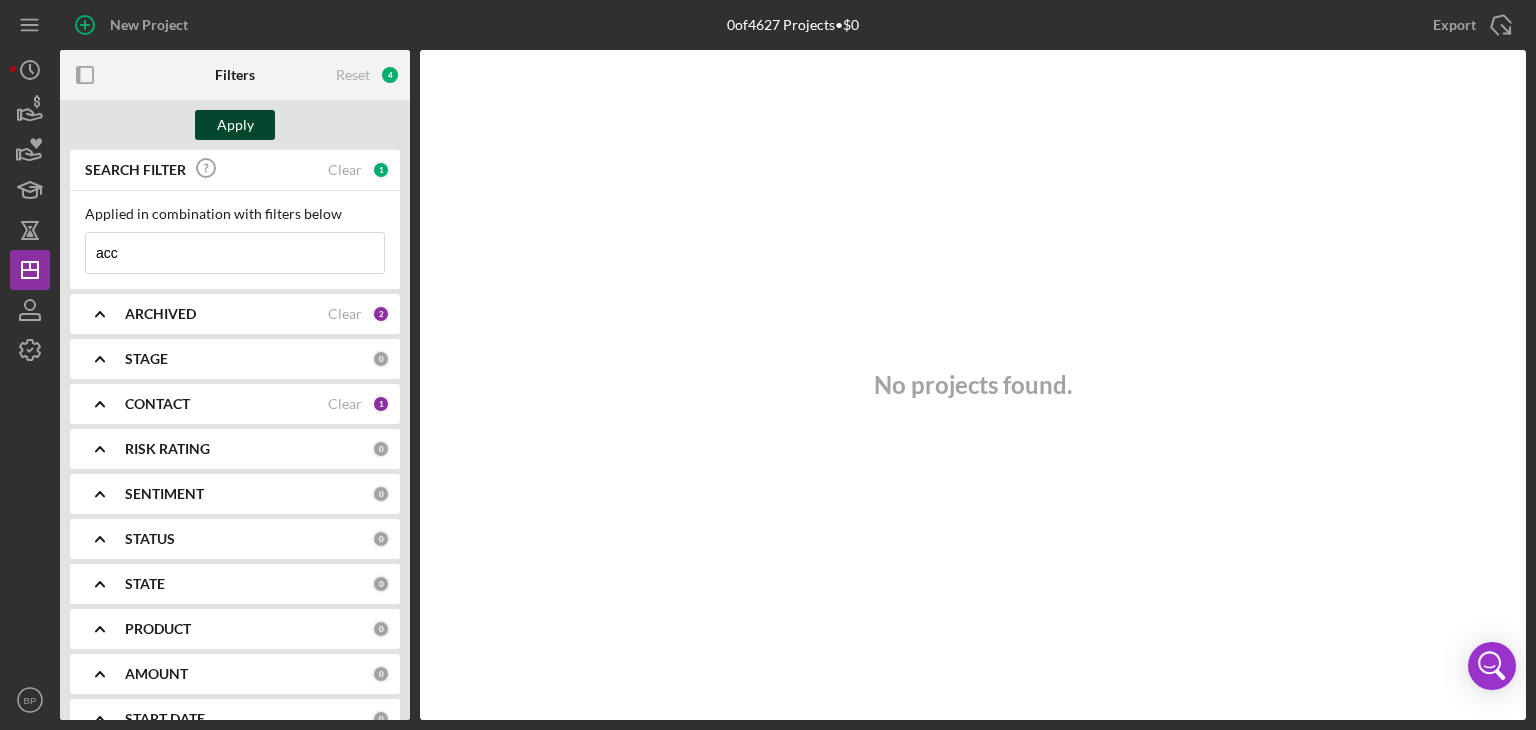click on "Apply" at bounding box center [235, 125] 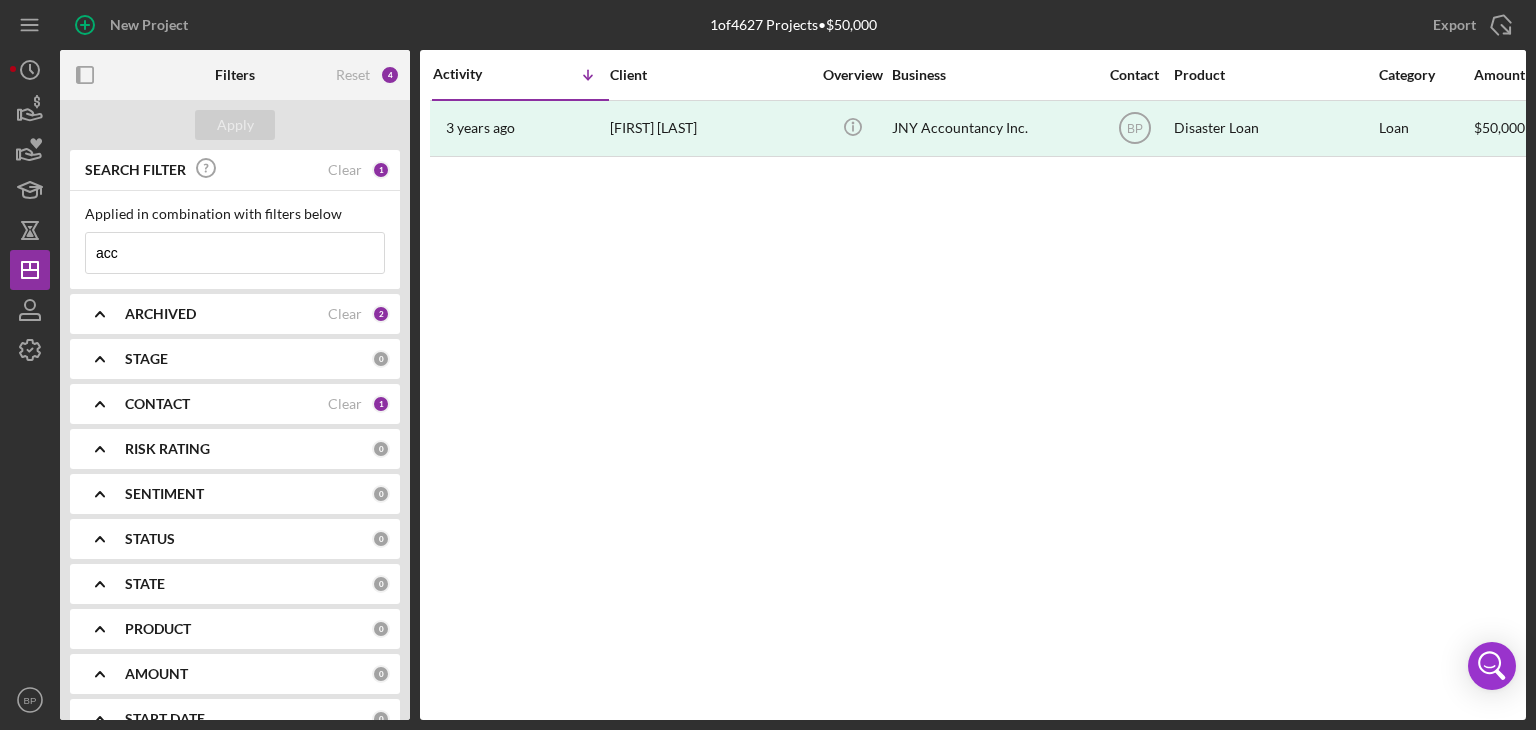 drag, startPoint x: 130, startPoint y: 244, endPoint x: 57, endPoint y: 257, distance: 74.1485 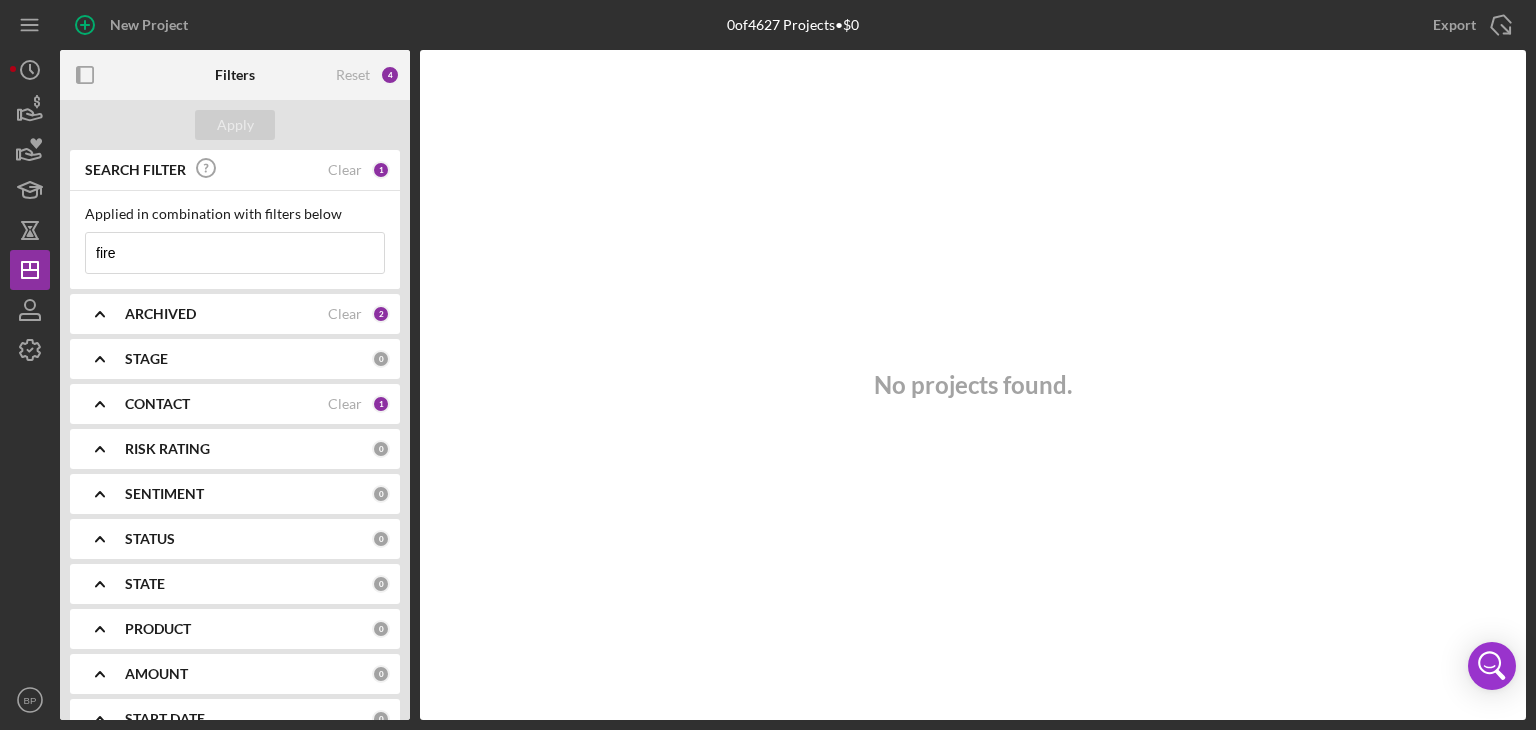 click on "fire" at bounding box center (235, 253) 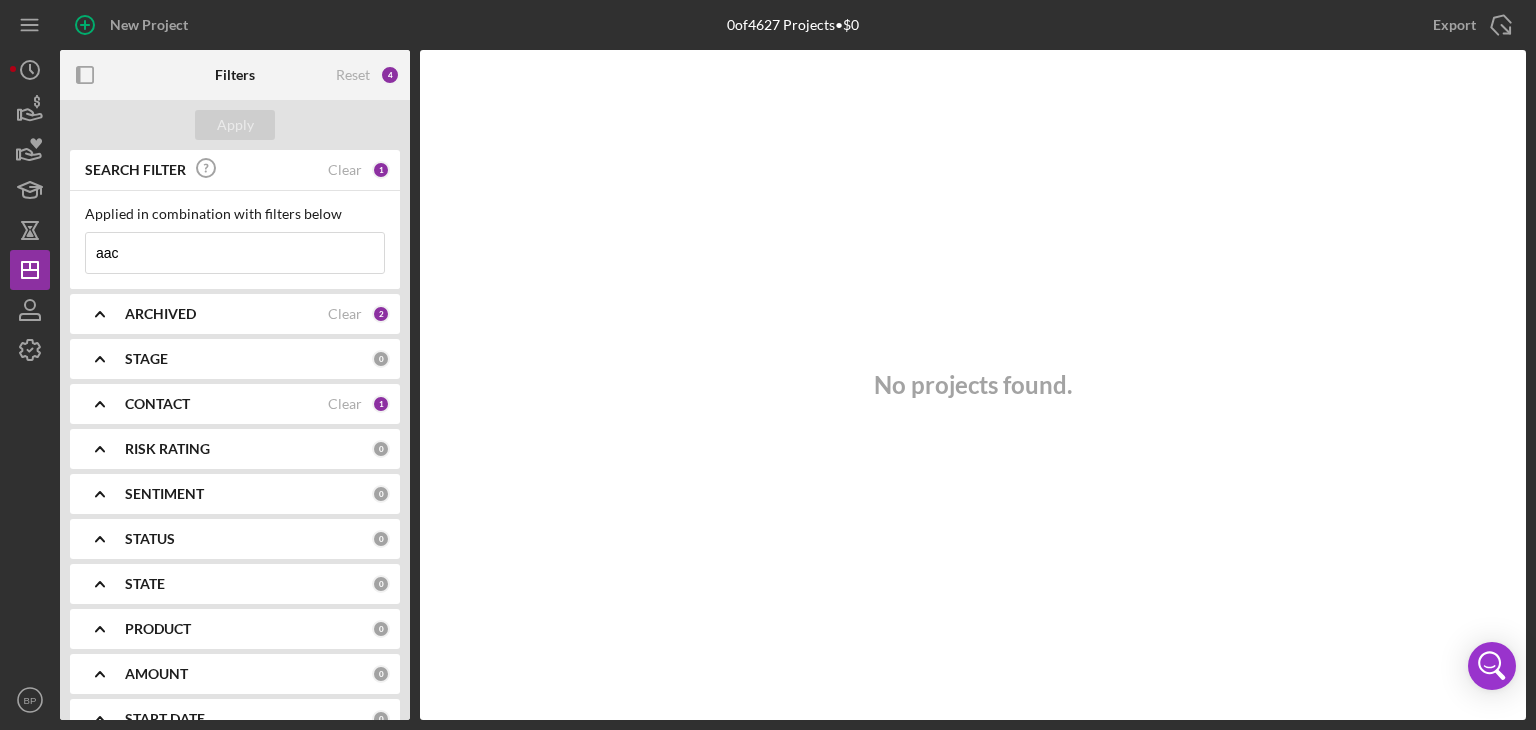 type on "aac" 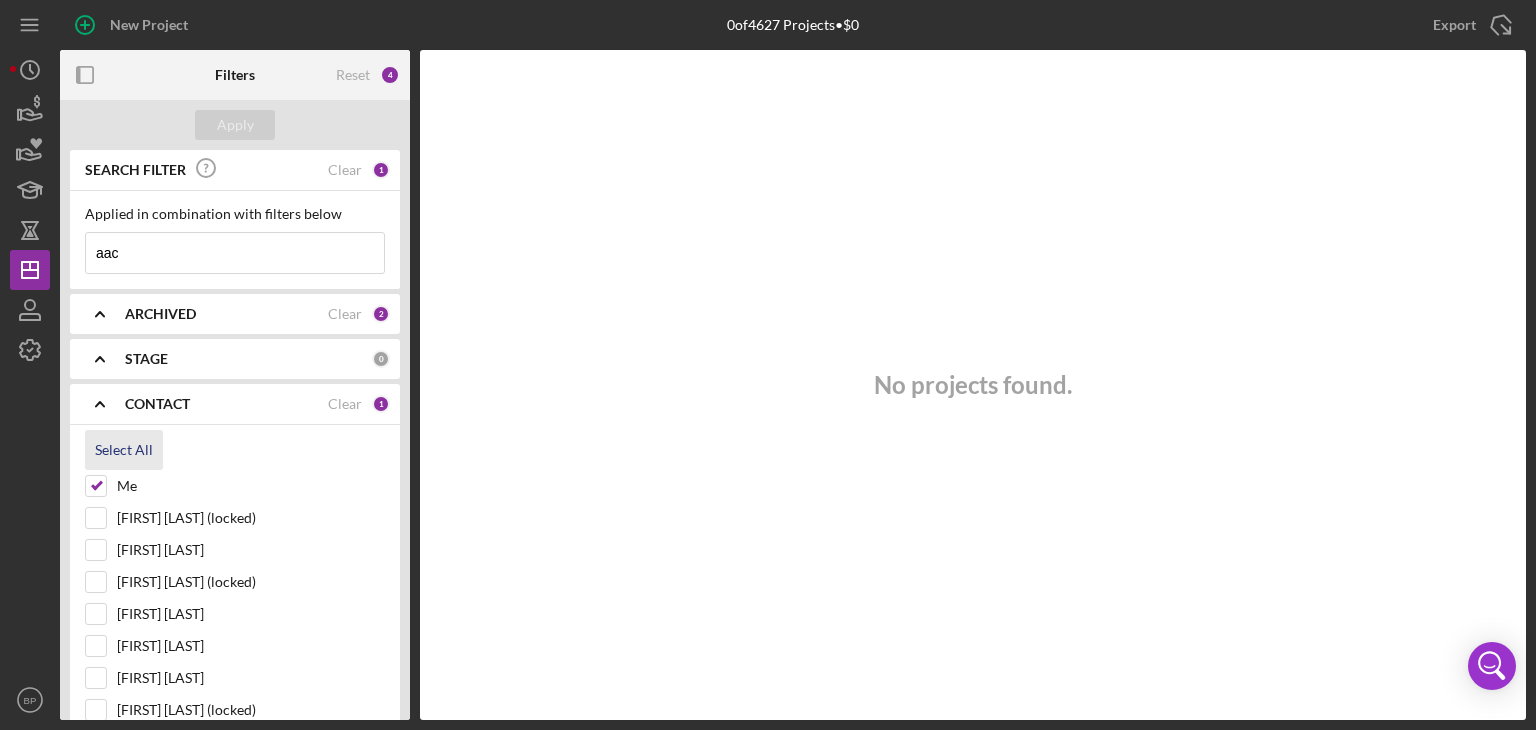 click on "Select All" at bounding box center [124, 450] 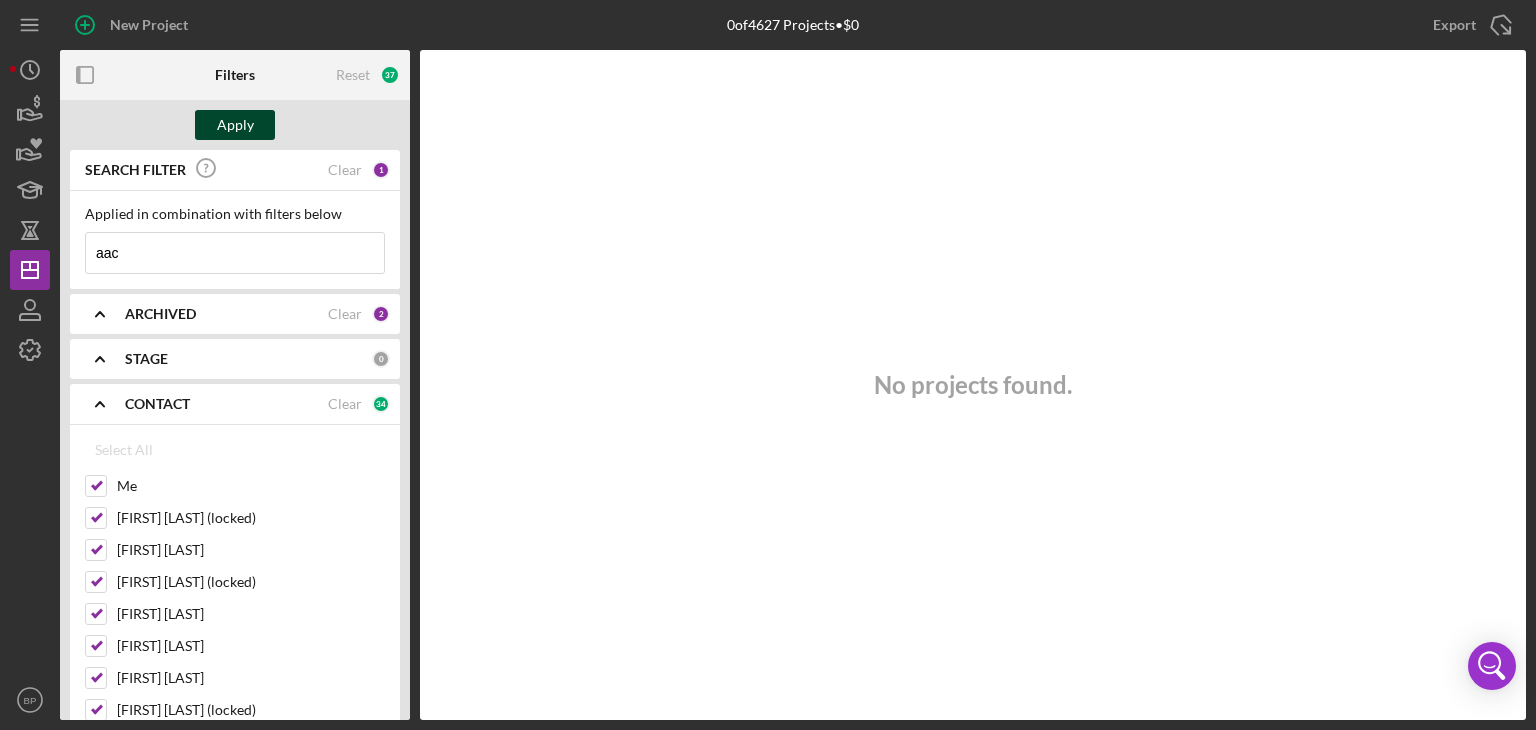 click on "Apply" at bounding box center [235, 125] 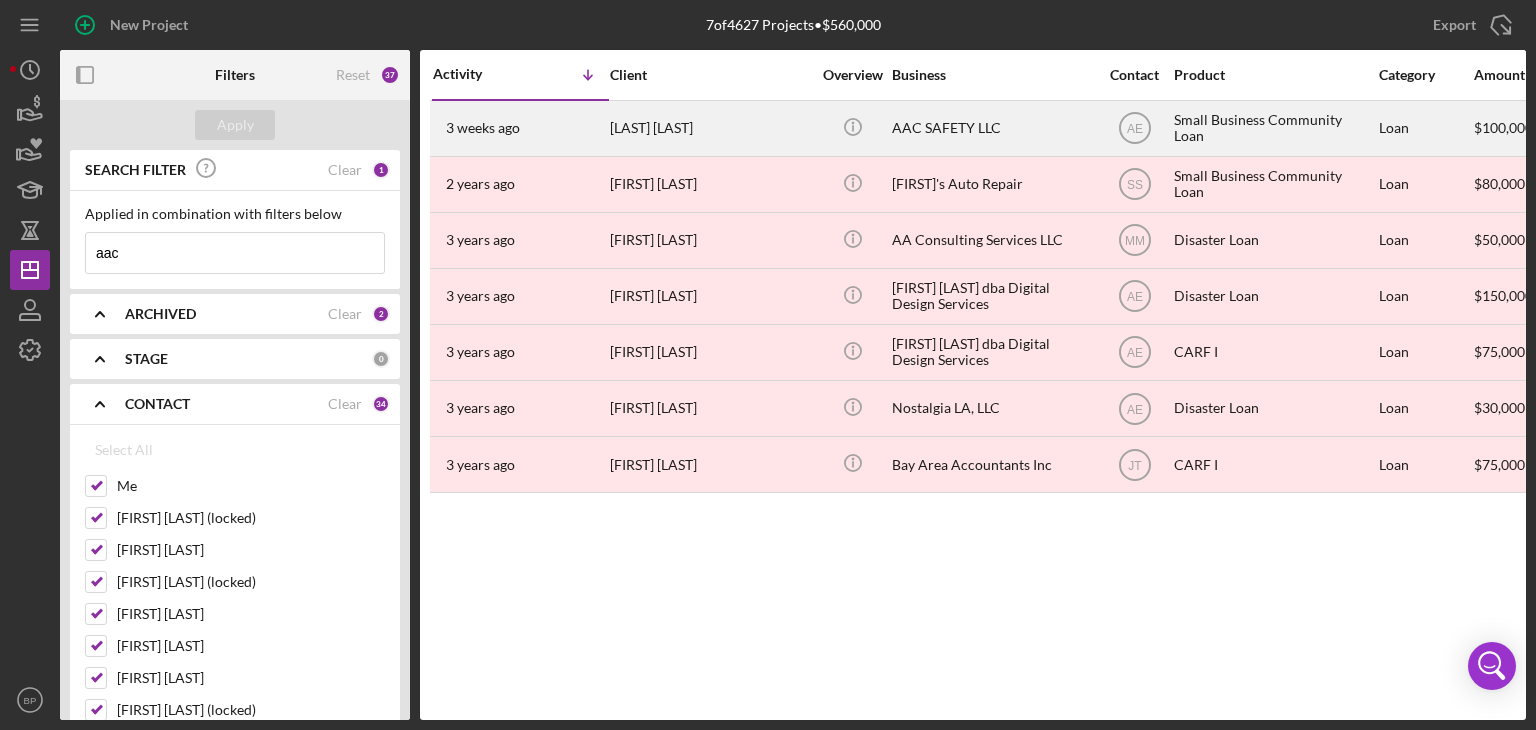 click on "AAC SAFETY LLC" at bounding box center (992, 128) 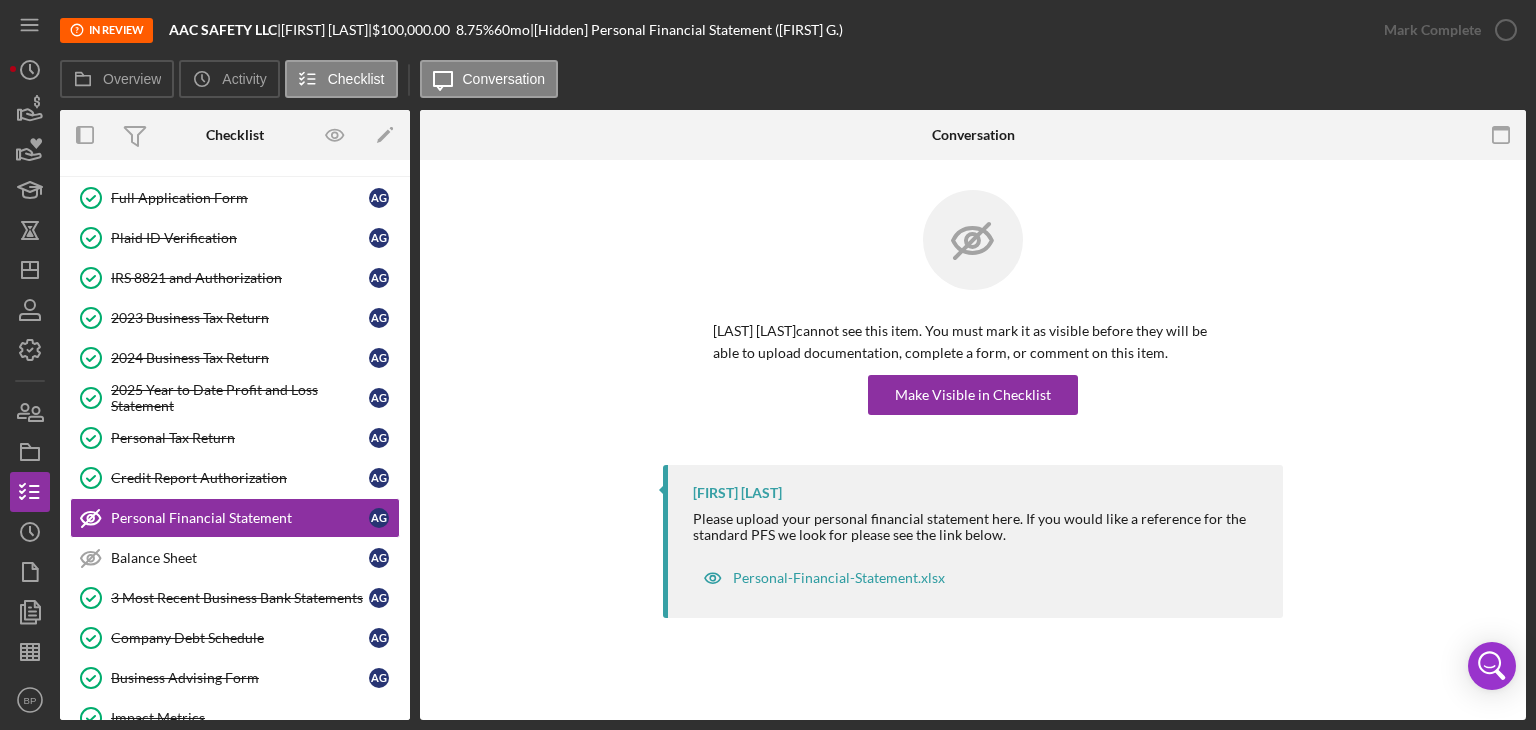 scroll, scrollTop: 152, scrollLeft: 0, axis: vertical 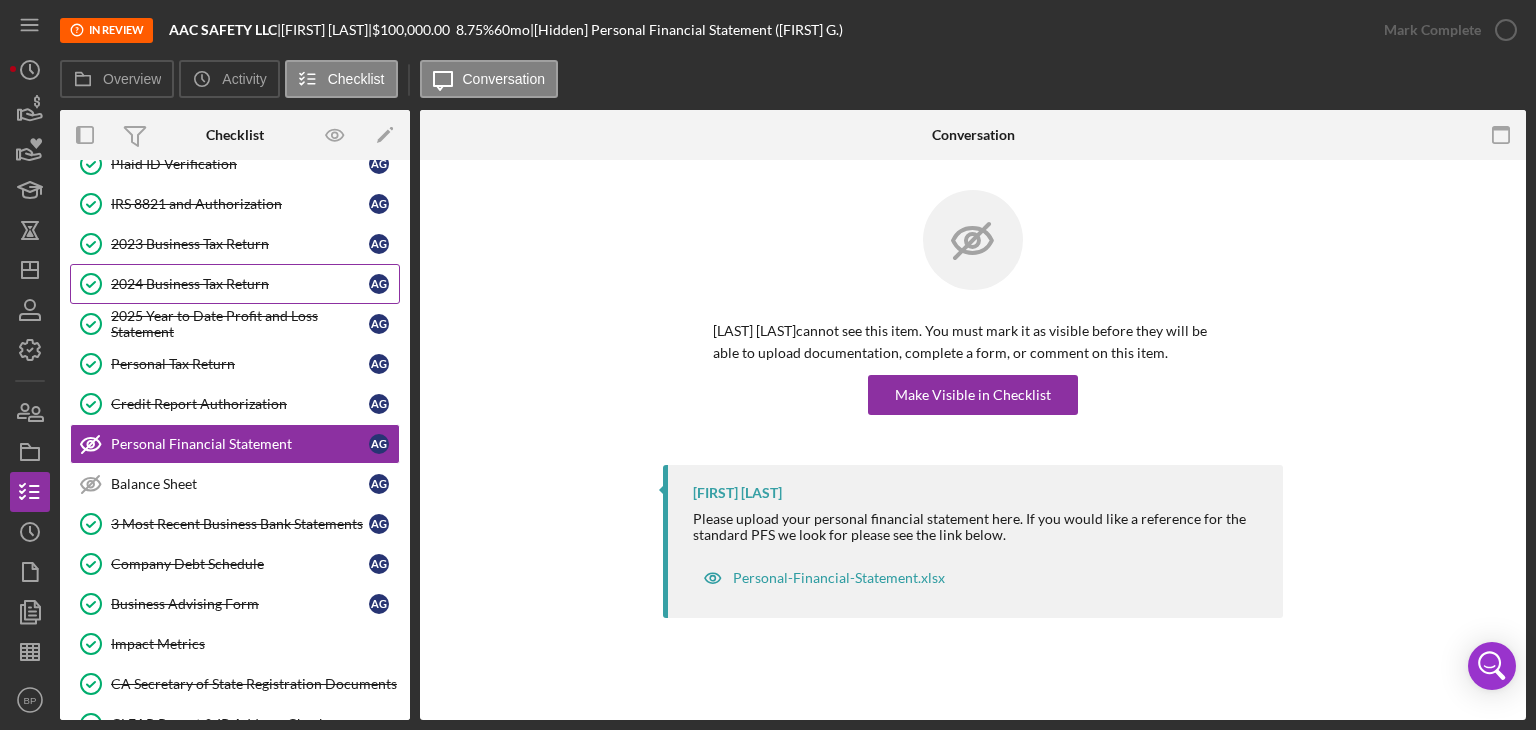 click on "2024 Business Tax Return 2024 Business Tax Return A G" at bounding box center (235, 284) 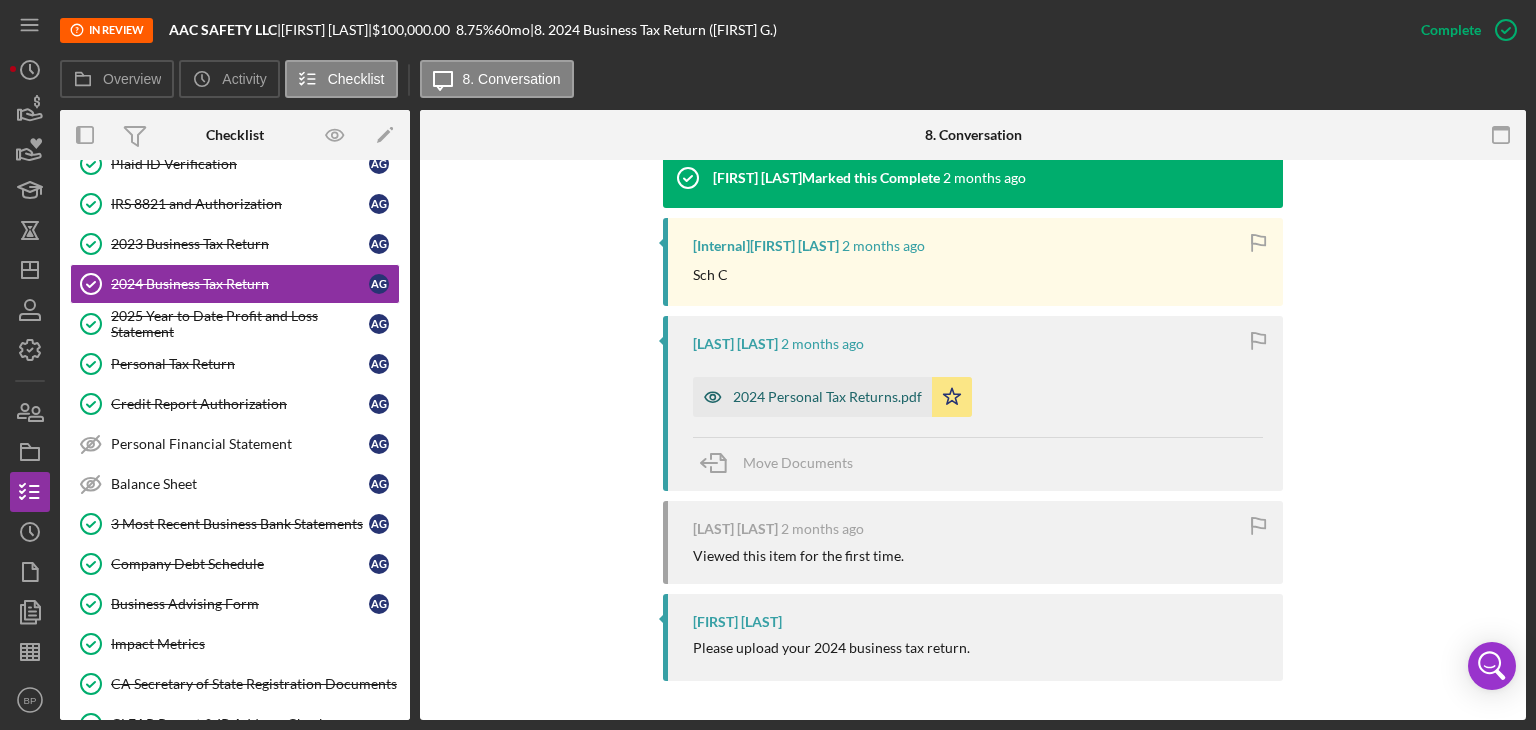 click on "2024 Personal Tax Returns.pdf" at bounding box center [827, 397] 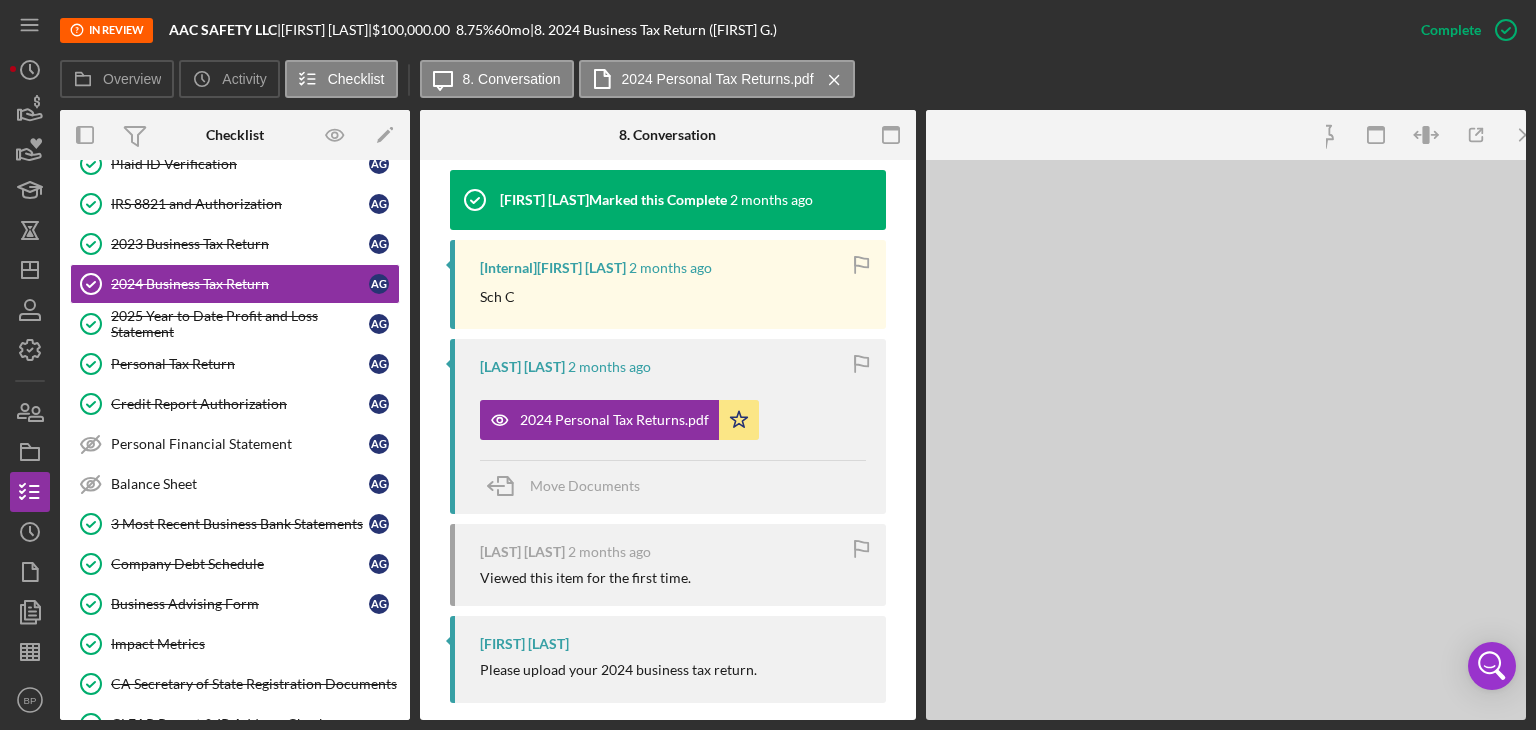 scroll, scrollTop: 701, scrollLeft: 0, axis: vertical 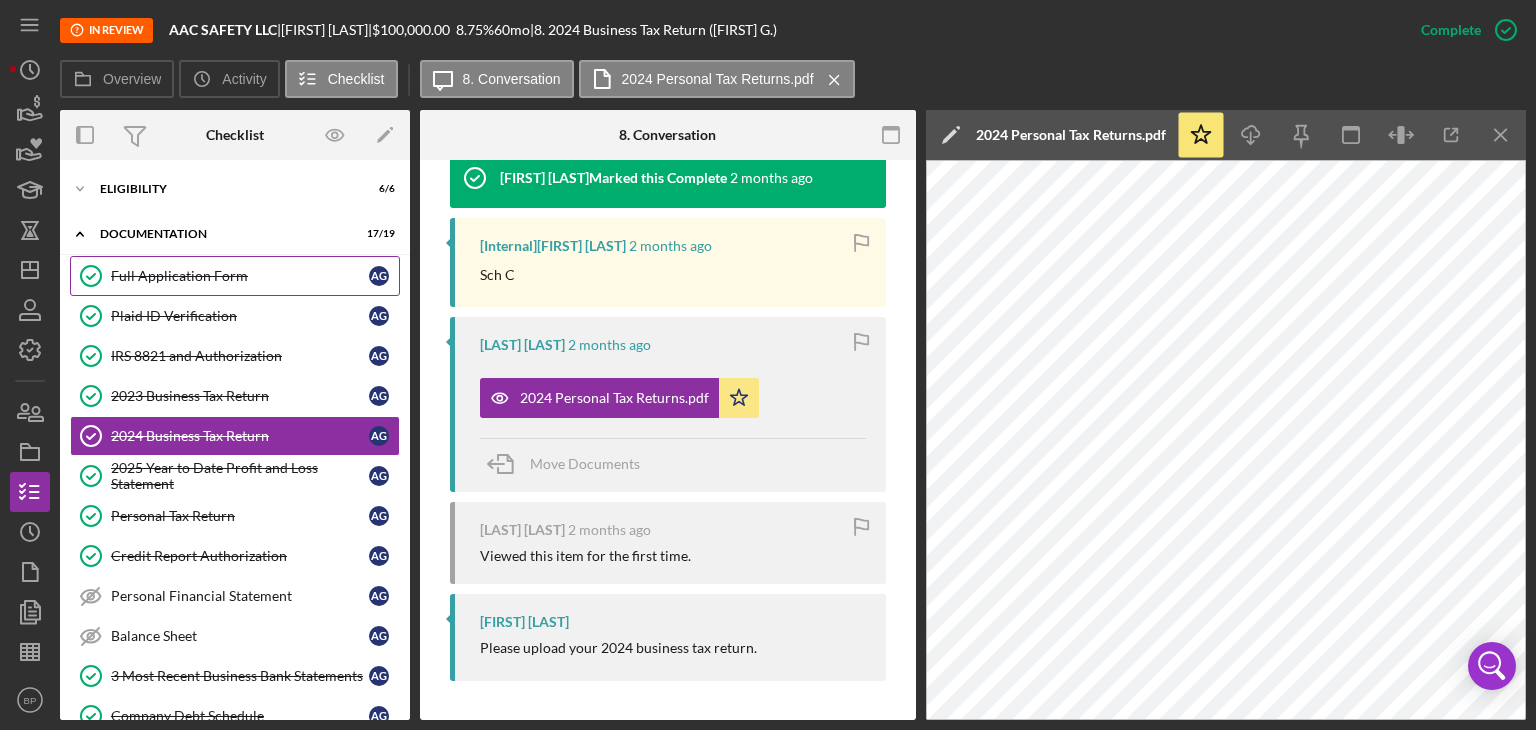 click on "Full Application Form" at bounding box center [240, 276] 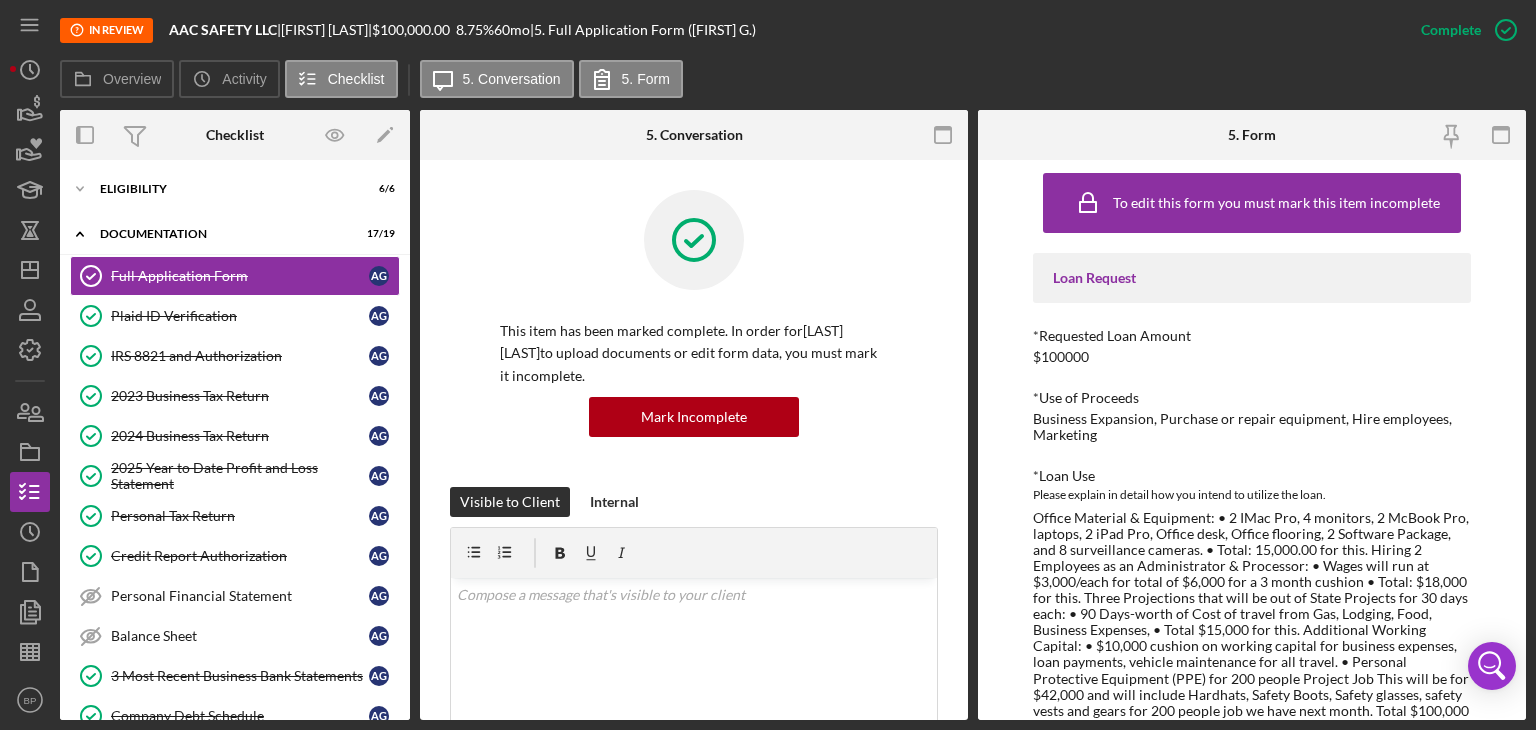 scroll, scrollTop: 0, scrollLeft: 0, axis: both 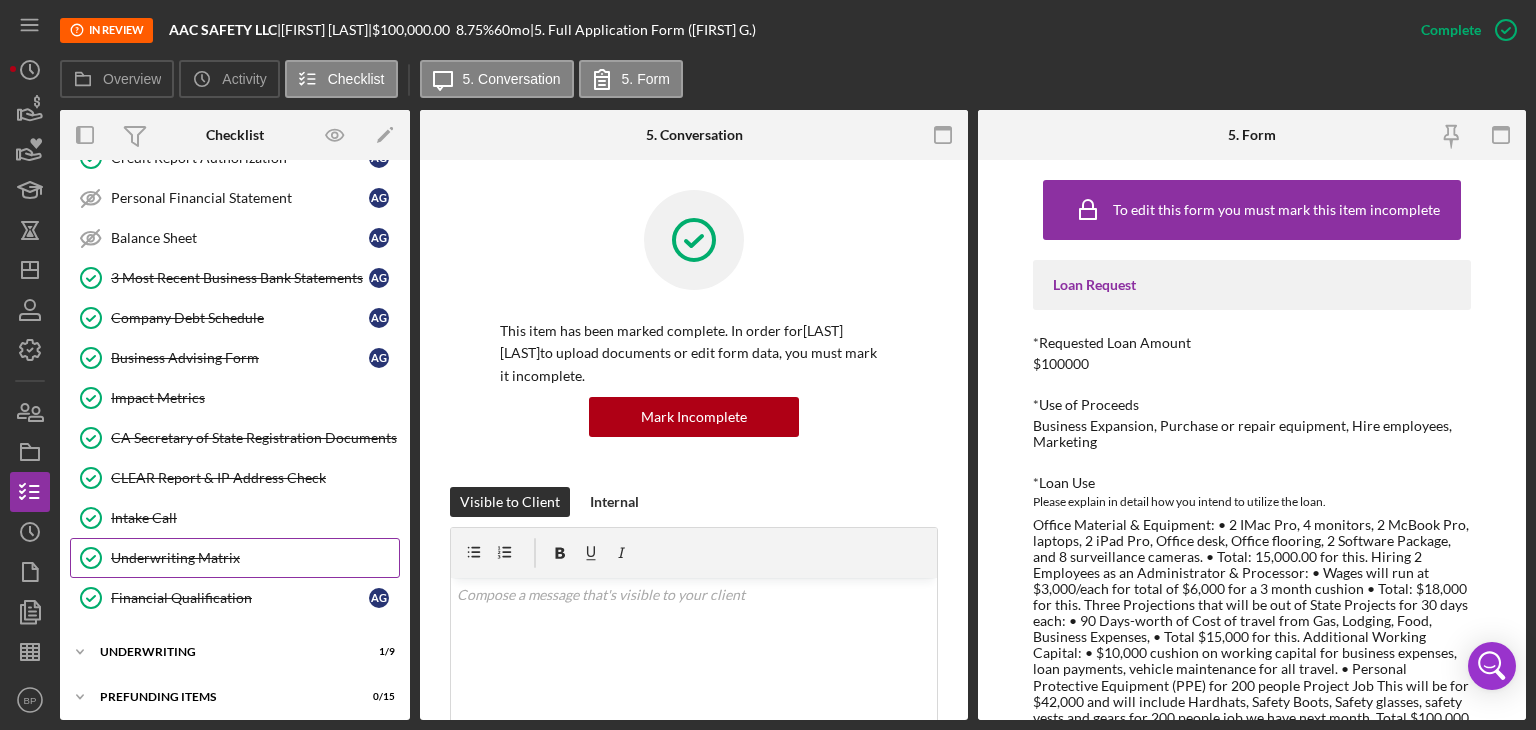 click on "Underwriting Matrix" at bounding box center [255, 558] 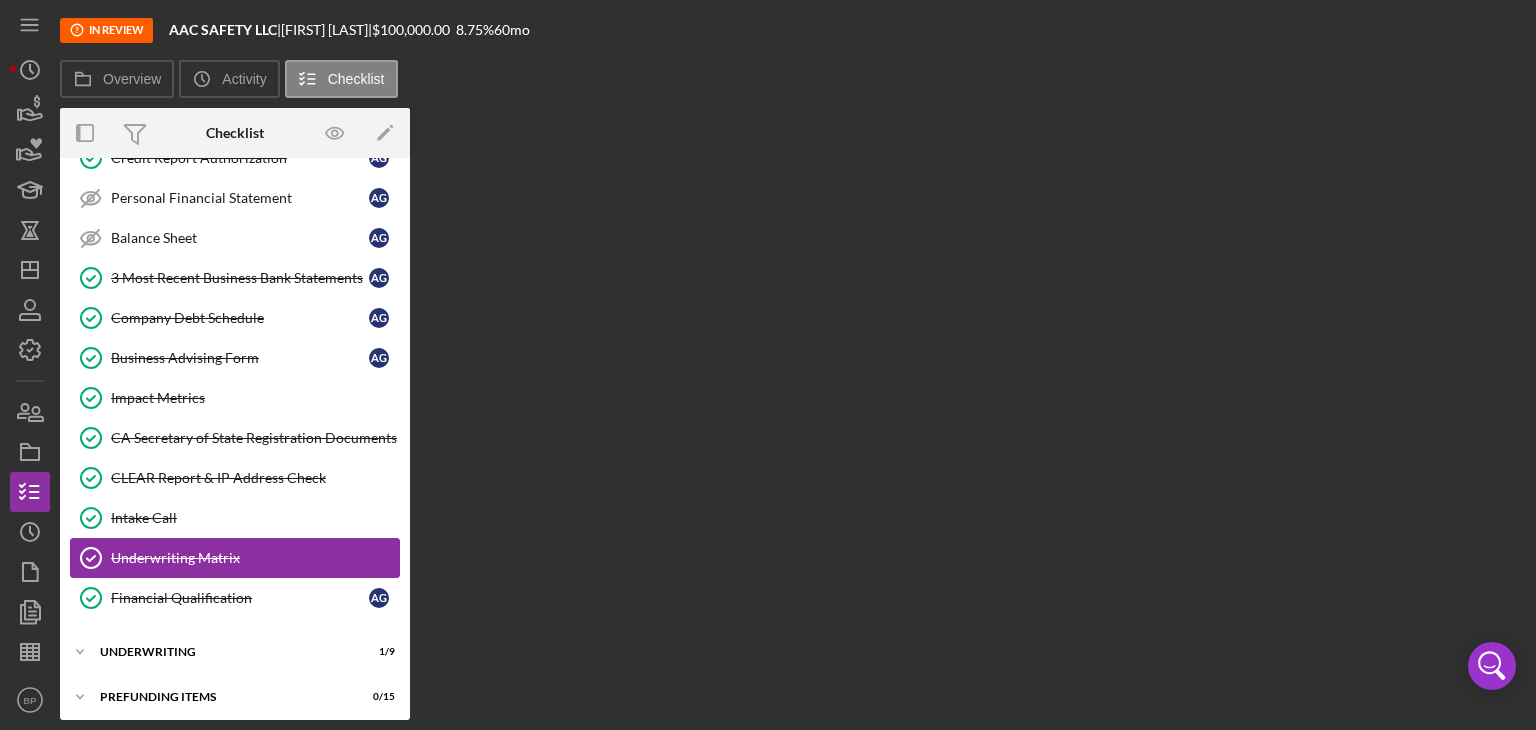scroll, scrollTop: 398, scrollLeft: 0, axis: vertical 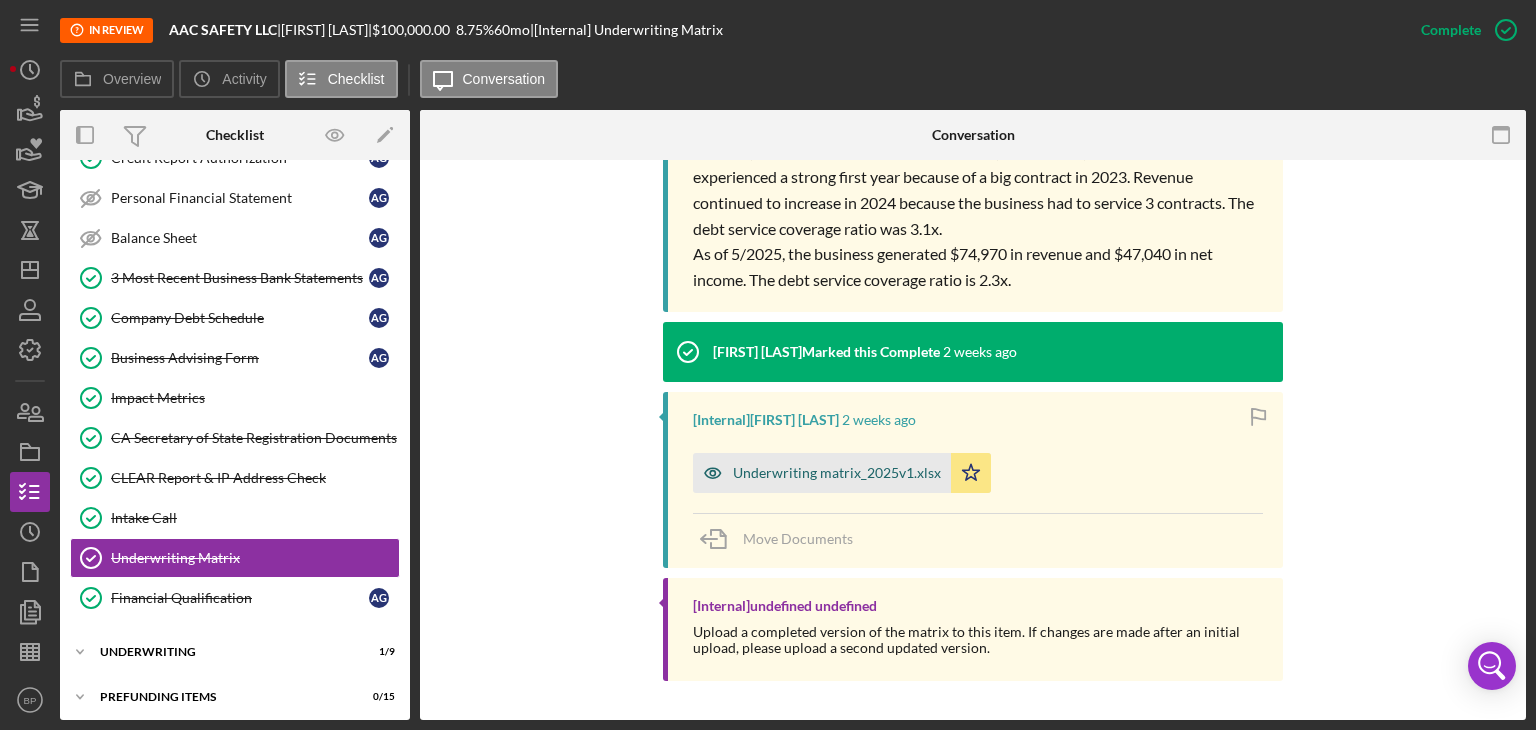 click on "Underwriting matrix_2025v1.xlsx" at bounding box center [837, 473] 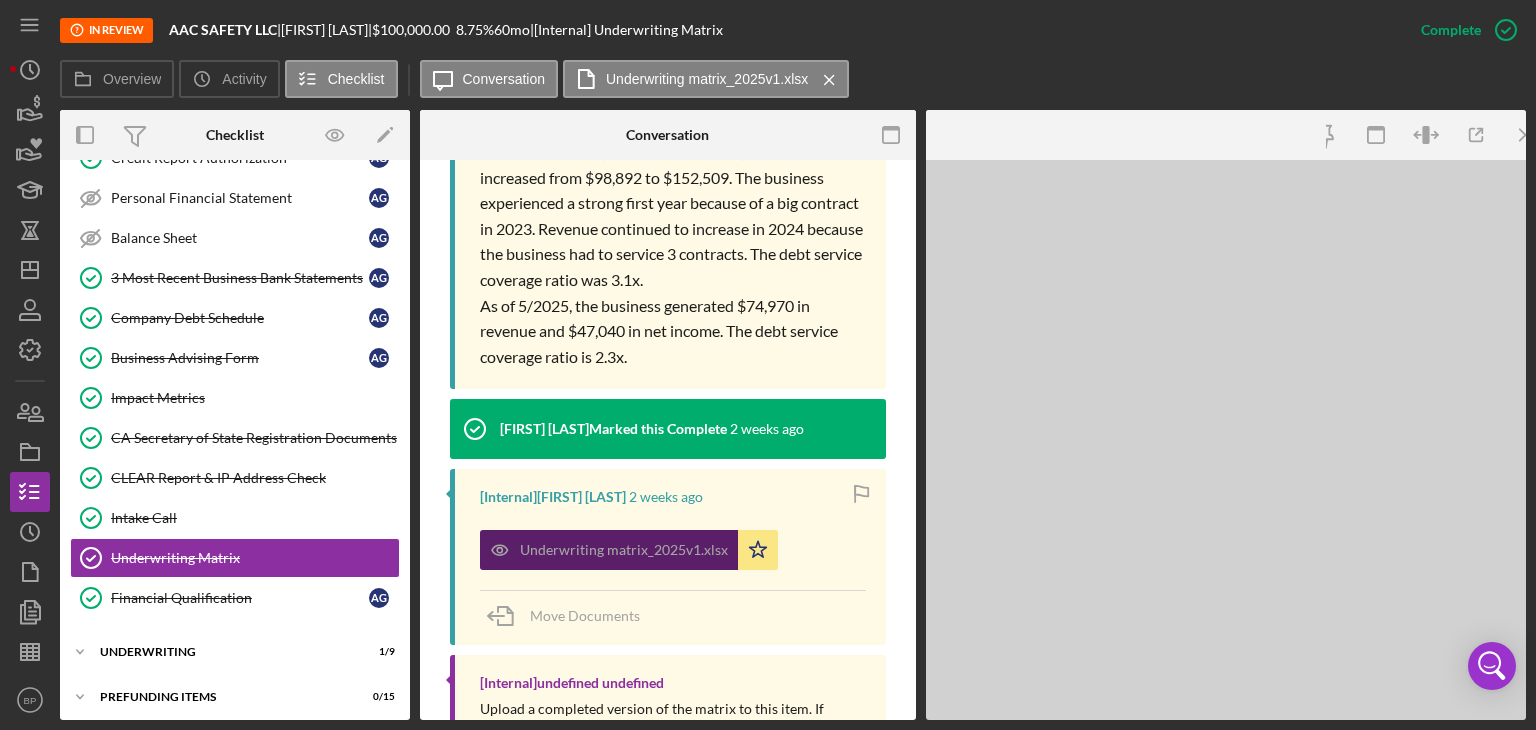 scroll, scrollTop: 1075, scrollLeft: 0, axis: vertical 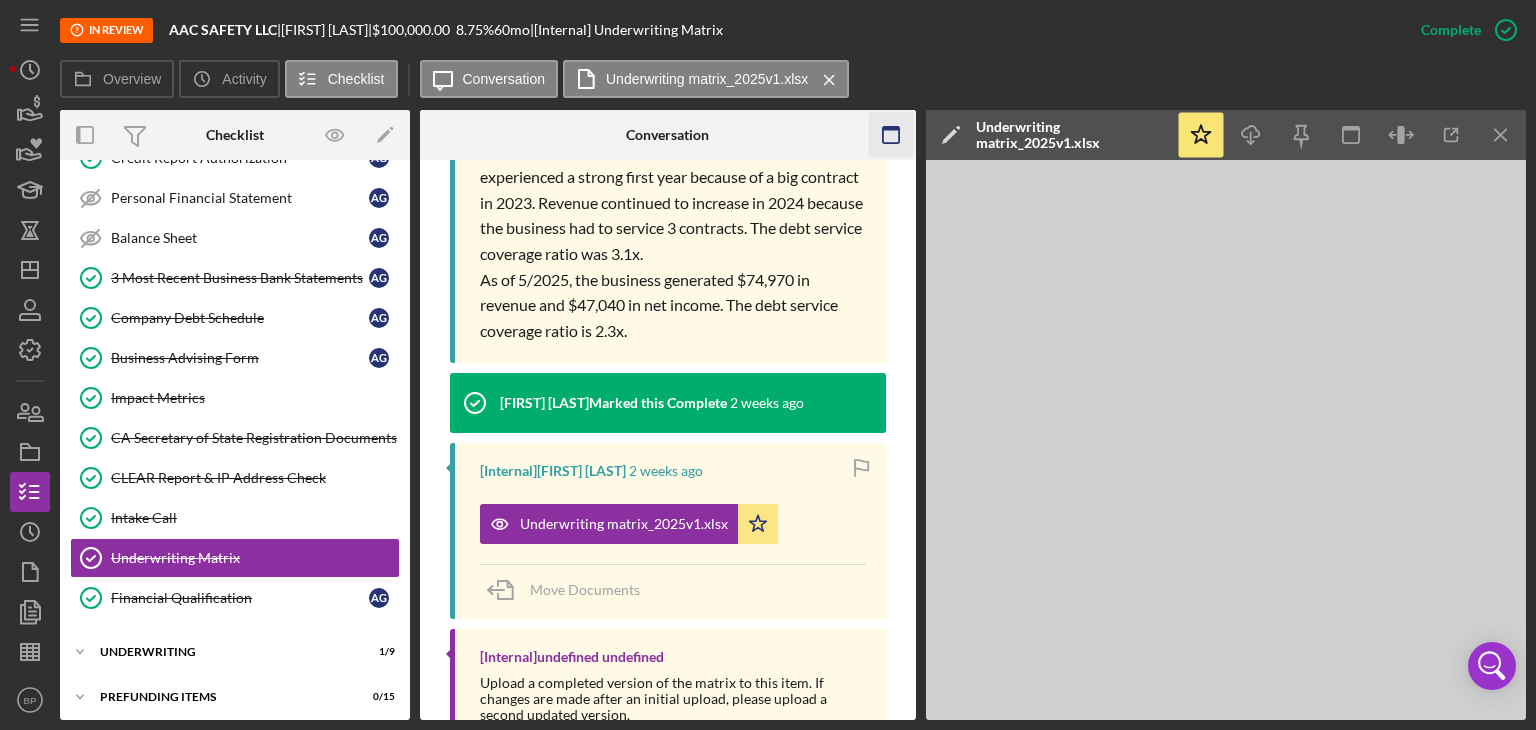 click on "Icon/Menu Close" 